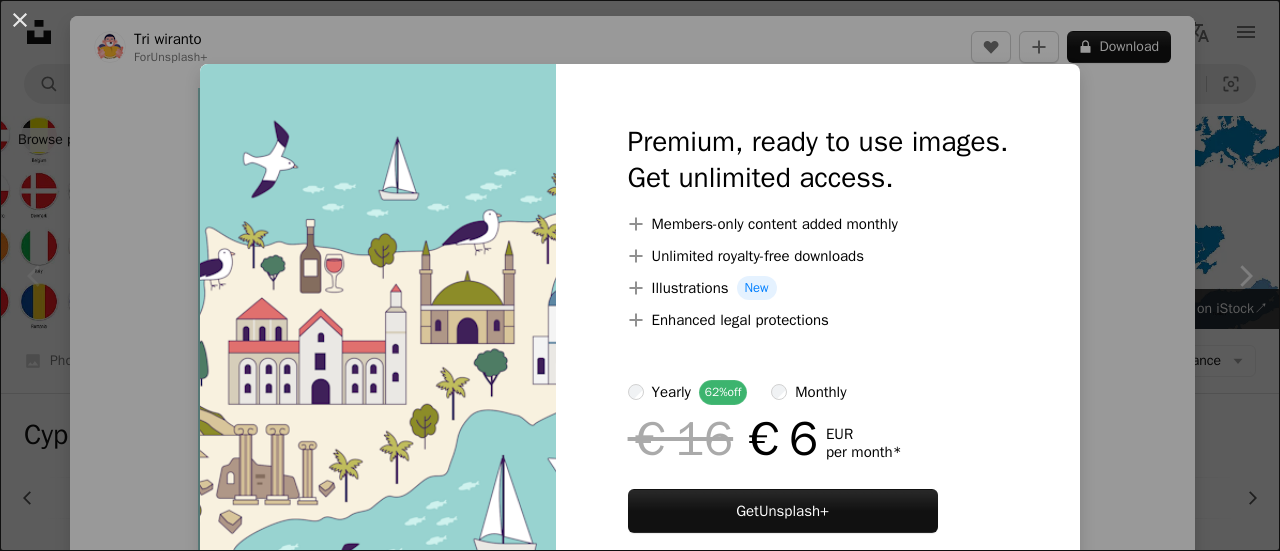 scroll, scrollTop: 168, scrollLeft: 0, axis: vertical 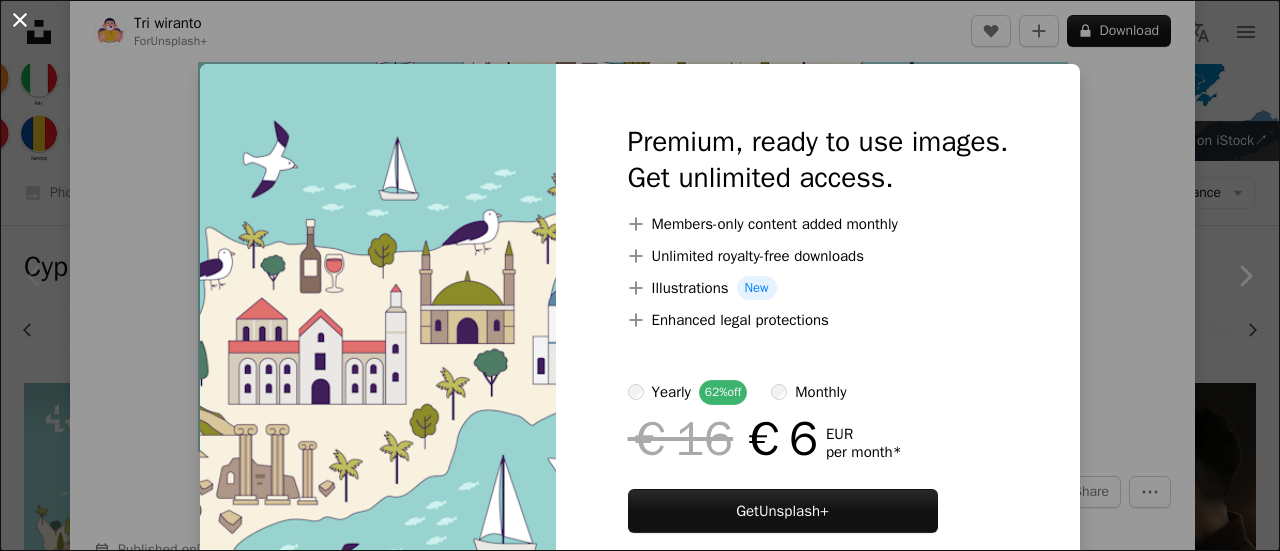 click on "An X shape" at bounding box center (20, 20) 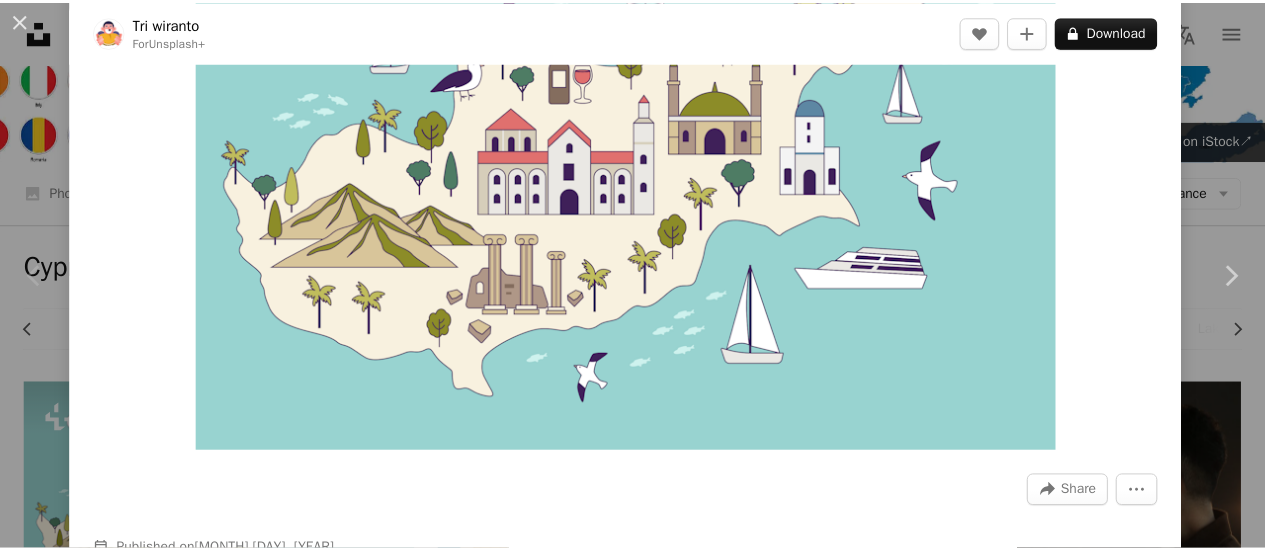 scroll, scrollTop: 0, scrollLeft: 0, axis: both 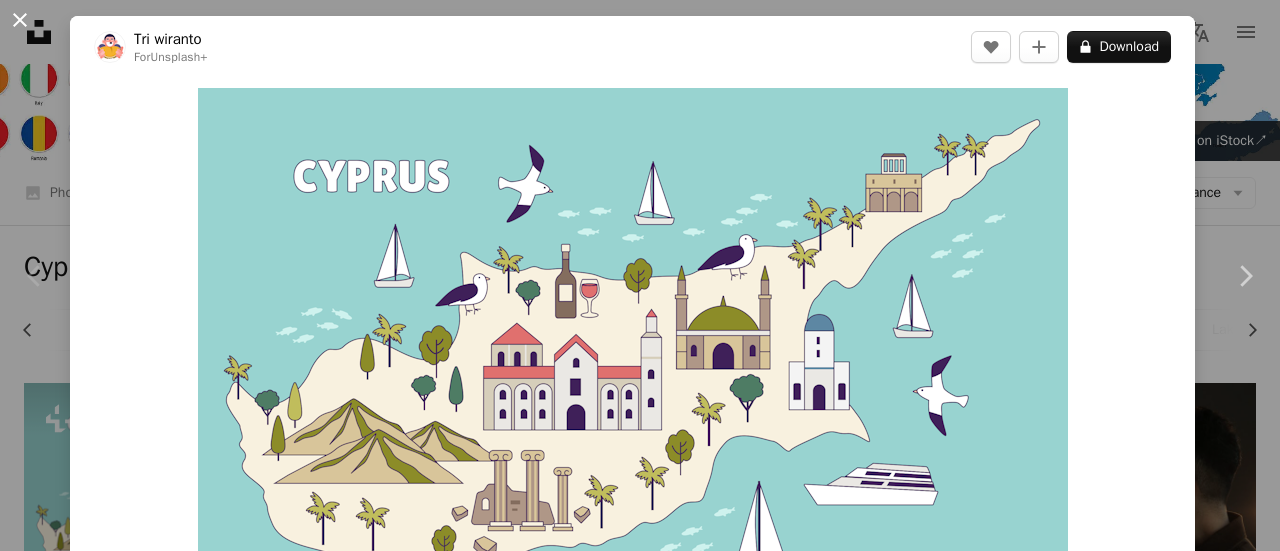 click on "An X shape" at bounding box center (20, 20) 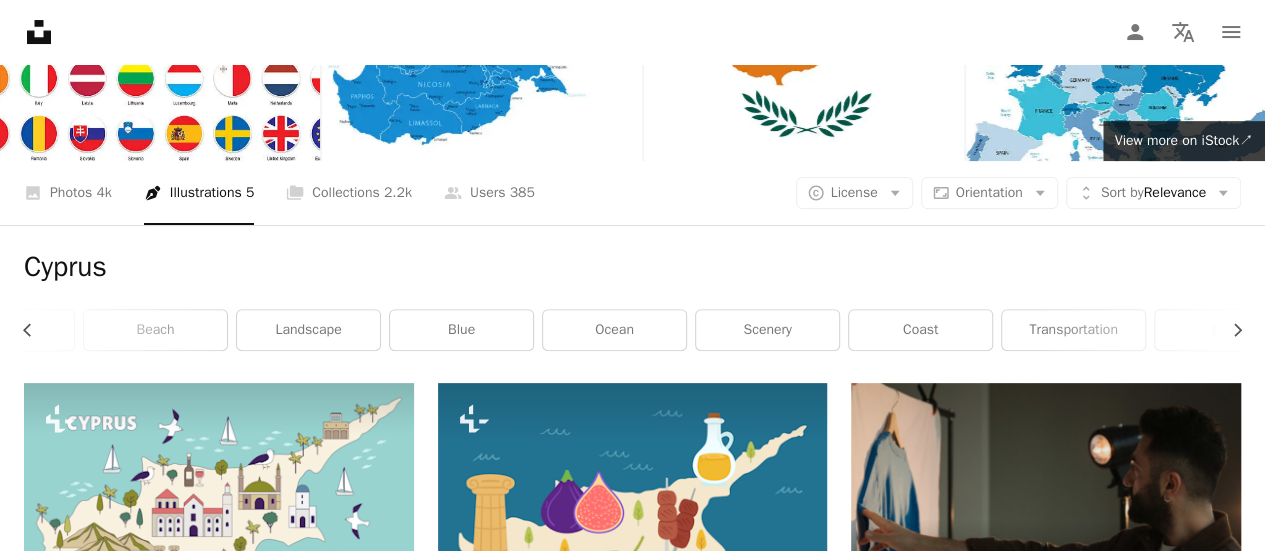 click on "Unsplash logo Unsplash Home A photo Pen Tool A compass A stack of folders Download Person Localization icon navigation menu" at bounding box center [632, 32] 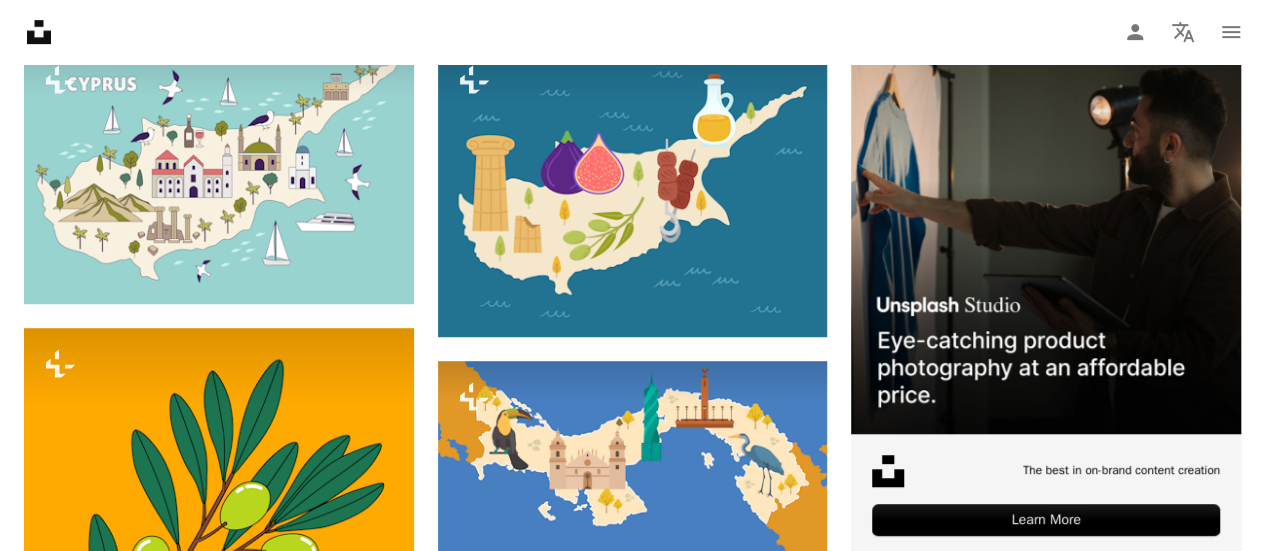 scroll, scrollTop: 0, scrollLeft: 0, axis: both 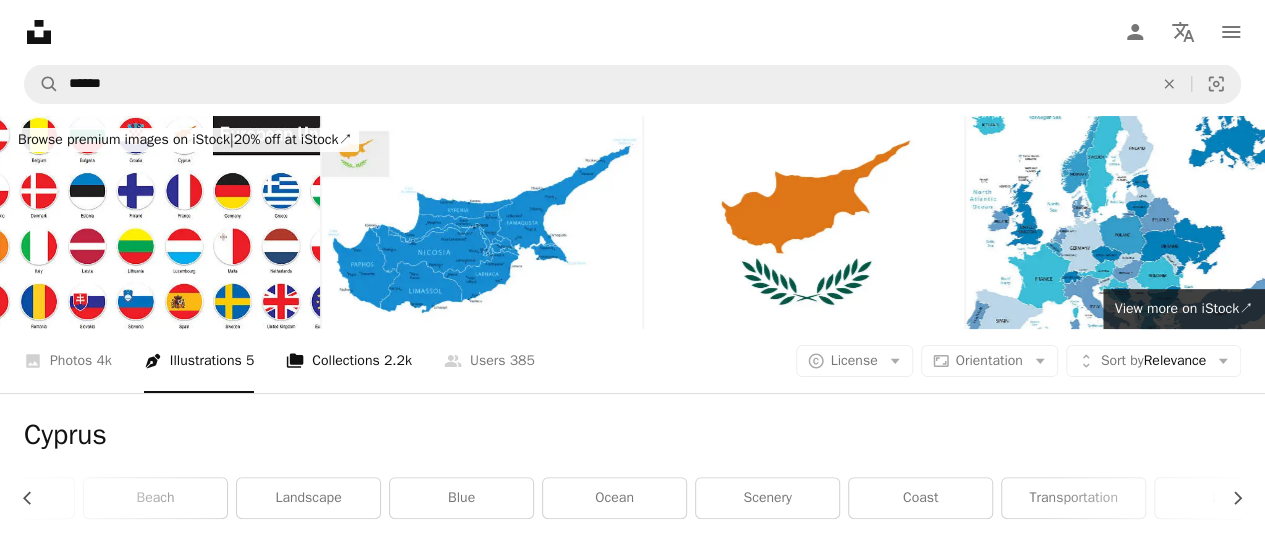 click on "A [TYPE] of [FOLDERS] [COLLECTIONS] [NUMBER]" at bounding box center (349, 361) 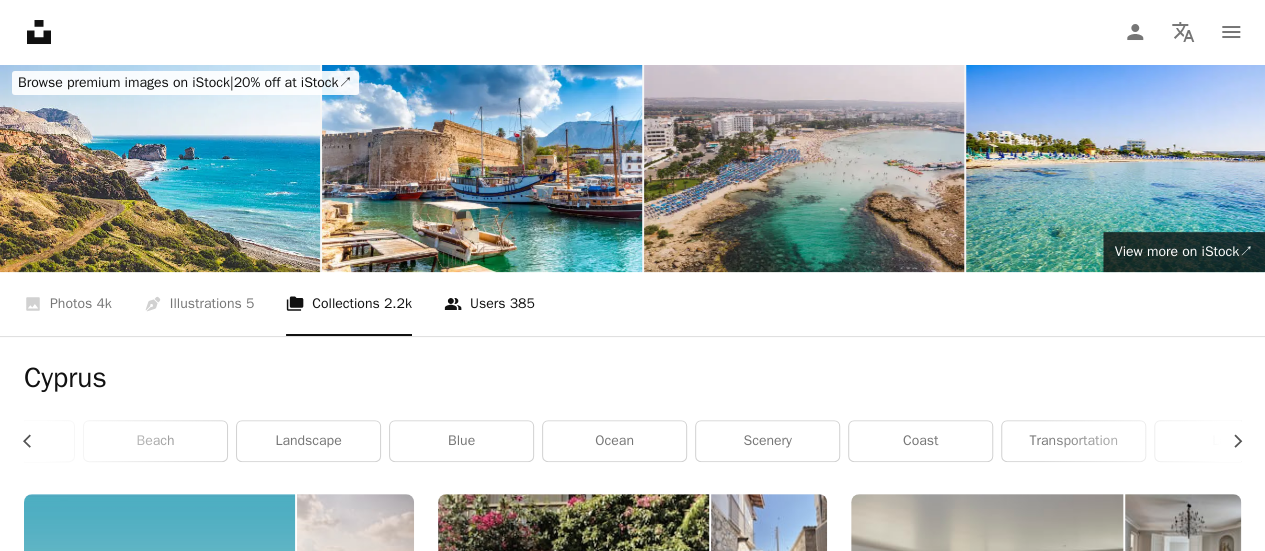 scroll, scrollTop: 5, scrollLeft: 0, axis: vertical 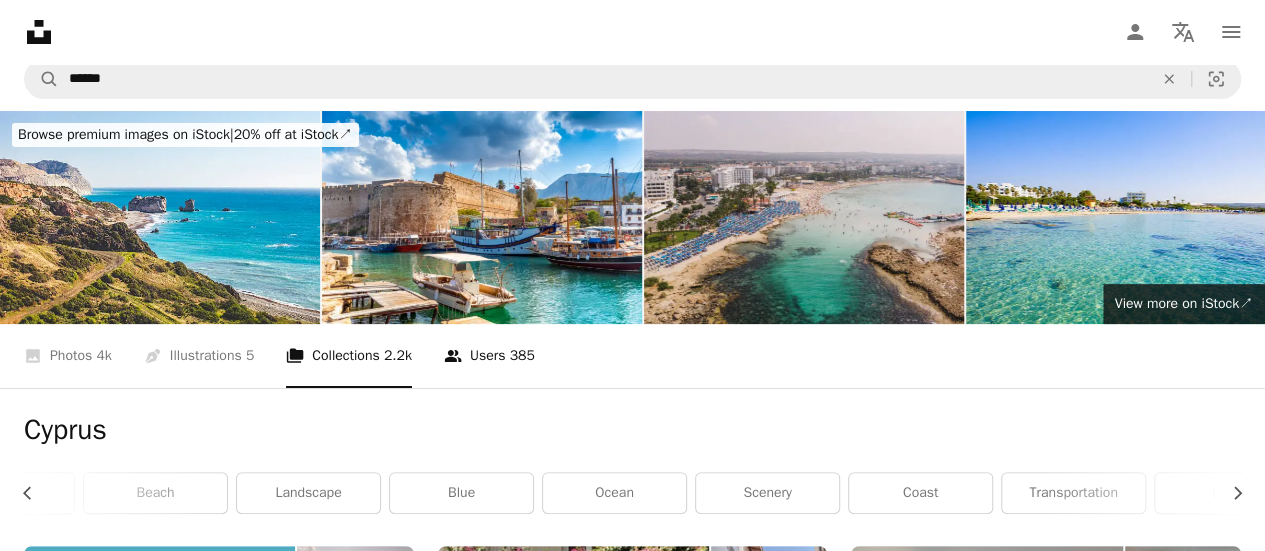 click on "[GROUP] of people [USERS] [NUMBER]" at bounding box center [489, 356] 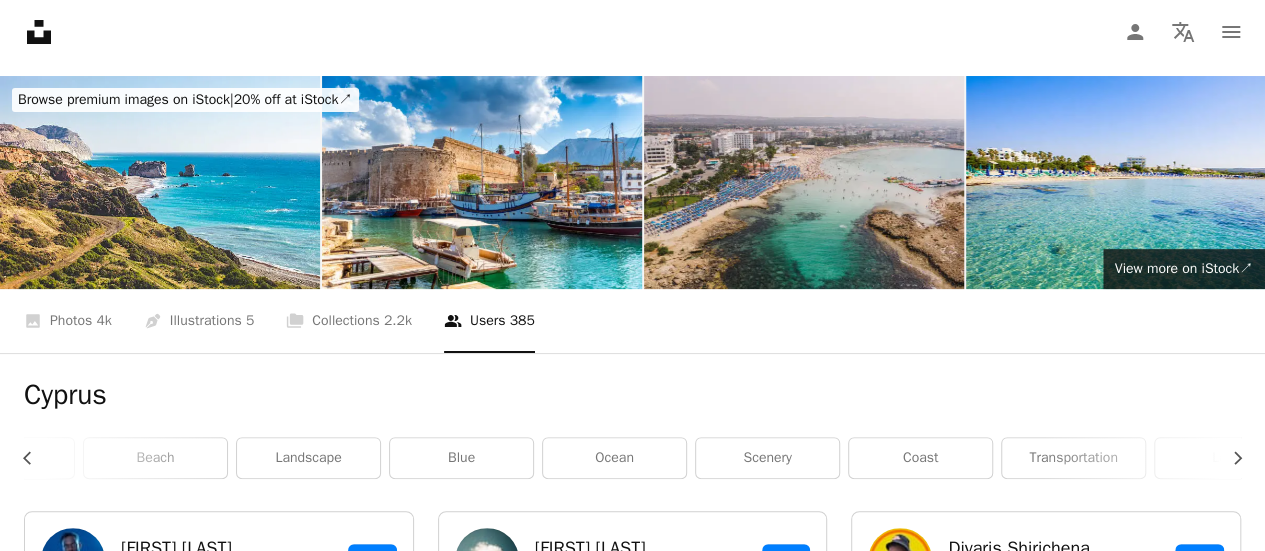 scroll, scrollTop: 41, scrollLeft: 0, axis: vertical 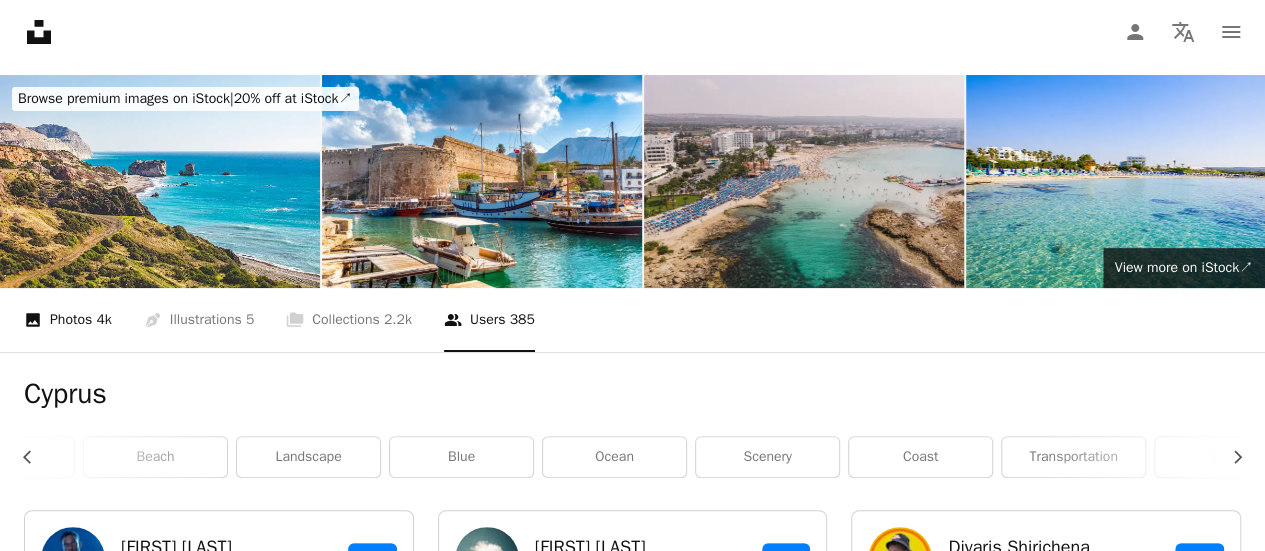 click on "A [PHOTO] [PHOTOS] [NUMBER] [TYPE] [PHOTOS] [NUMBER] [COLLECTIONS] [NUMBER]" at bounding box center [68, 320] 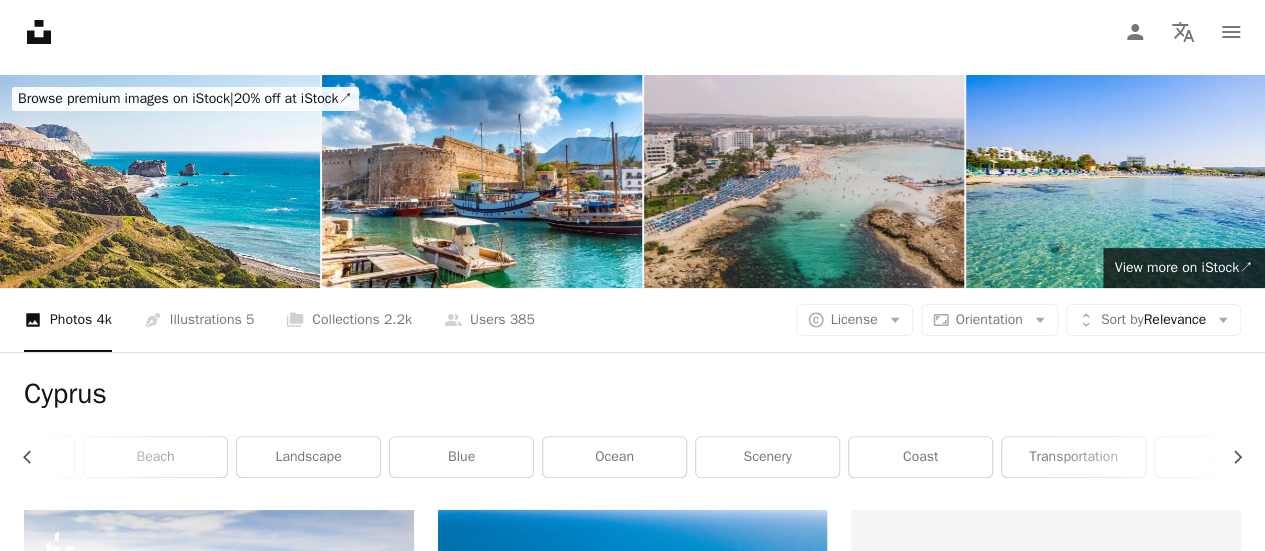 scroll, scrollTop: 0, scrollLeft: 0, axis: both 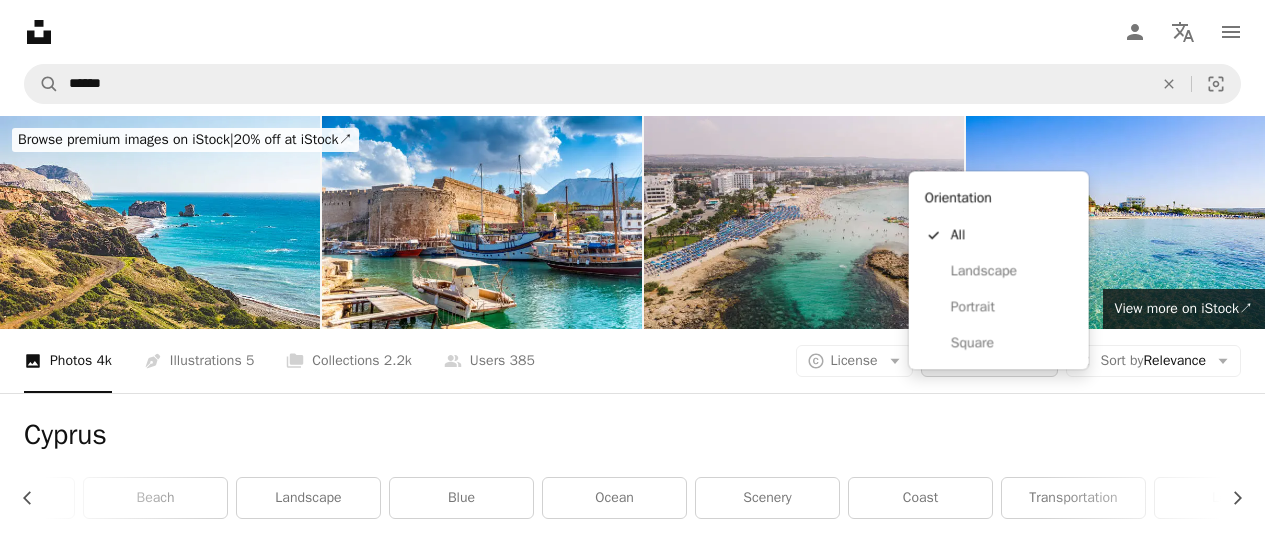 click on "Orientation" at bounding box center [989, 360] 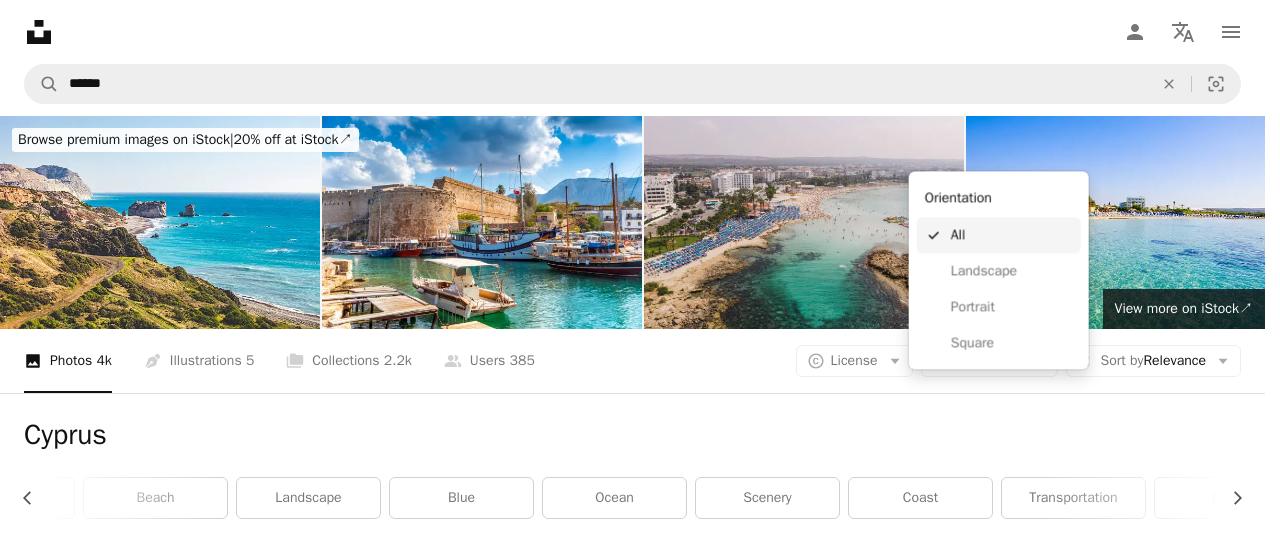 click on "A checkmark All" at bounding box center (999, 235) 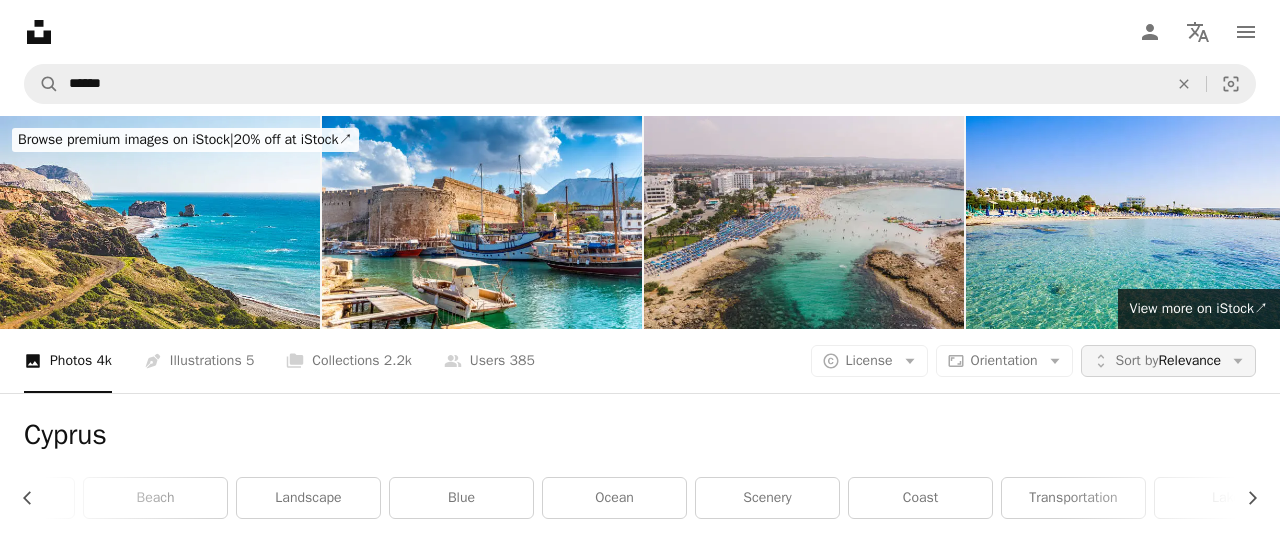 click on "Unfold Sort by  Relevance Arrow down" at bounding box center (1168, 361) 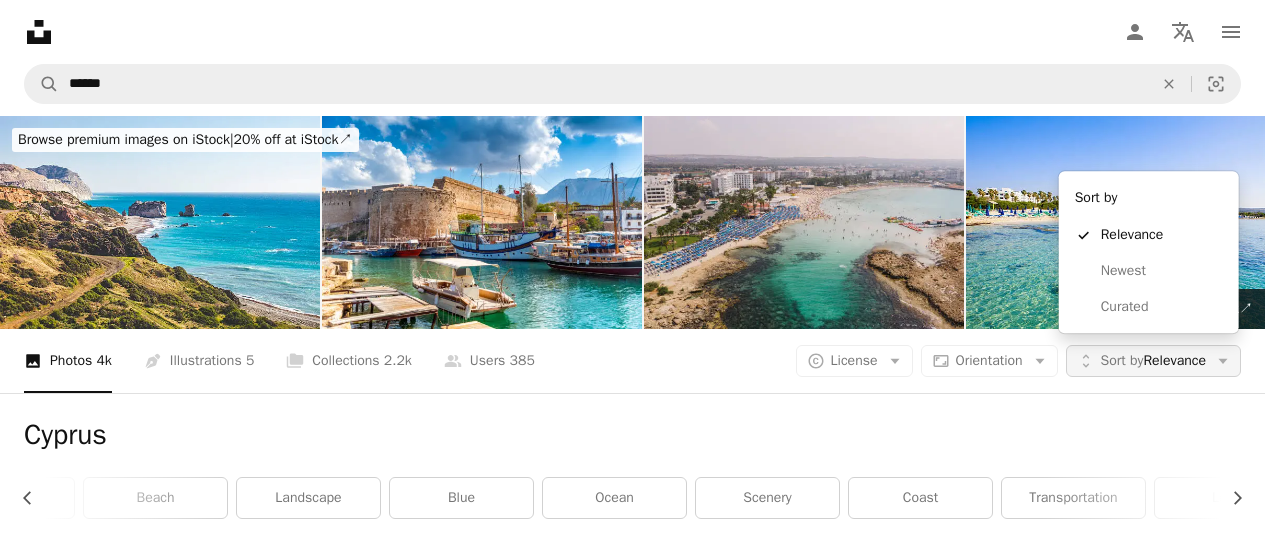 click on "Unfold Sort by  Relevance Arrow down" at bounding box center (1153, 361) 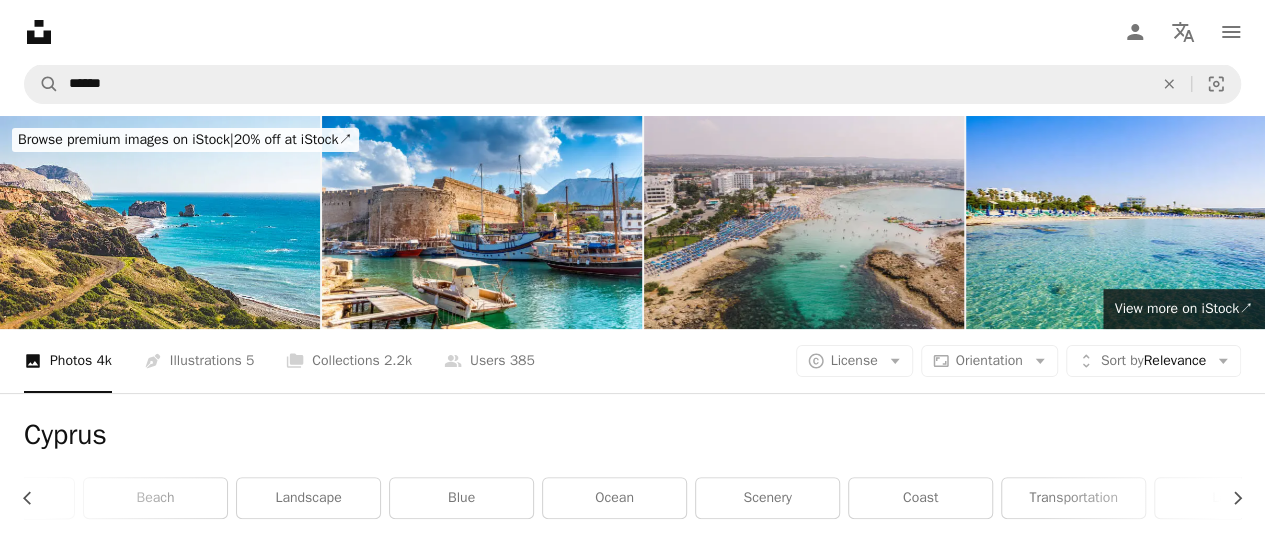 click on "A [PHOTO] [PHOTOS] [NUMBER] [TYPE] [PHOTOS] [NUMBER] A [TYPE] of [FOLDERS] [COLLECTIONS] [NUMBER] A [GROUP] of people [USERS] [NUMBER] A [COPYRIGHT] [ICON] [LICENSE] [ARROW] [DOWN] [ASPECT] [RATIO] [ORIENTATION] [ARROW] [DOWN] [UNFOLD] [SORT] by [RELEVANCE] [ARROW] [DOWN] [FILTERS] [FILTERS]" at bounding box center (632, 361) 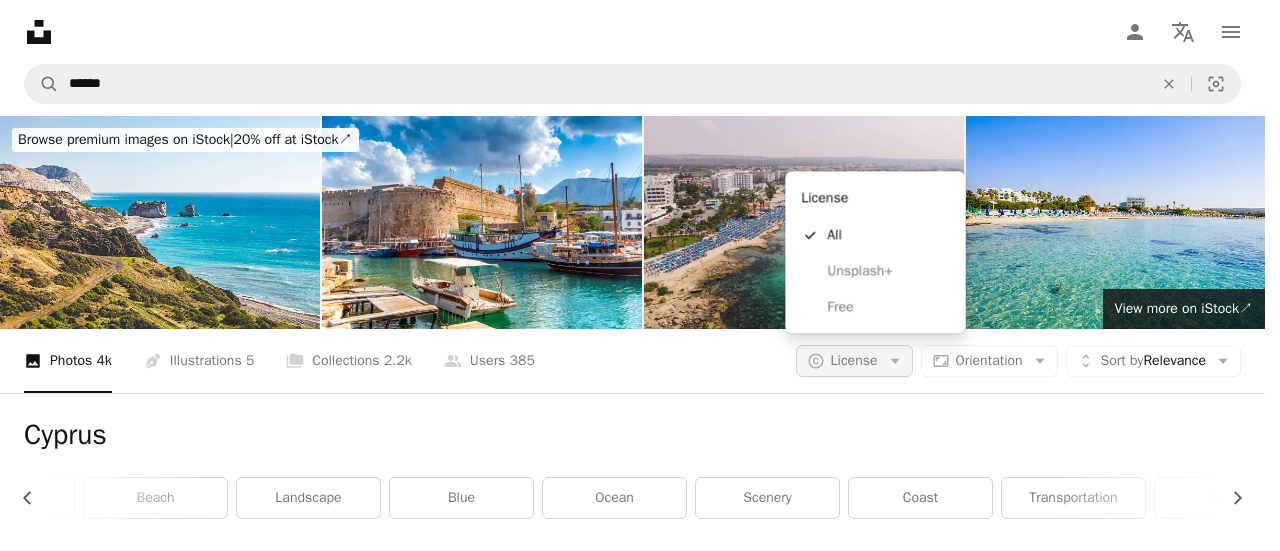 click on "A copyright icon © License Arrow down" at bounding box center [854, 361] 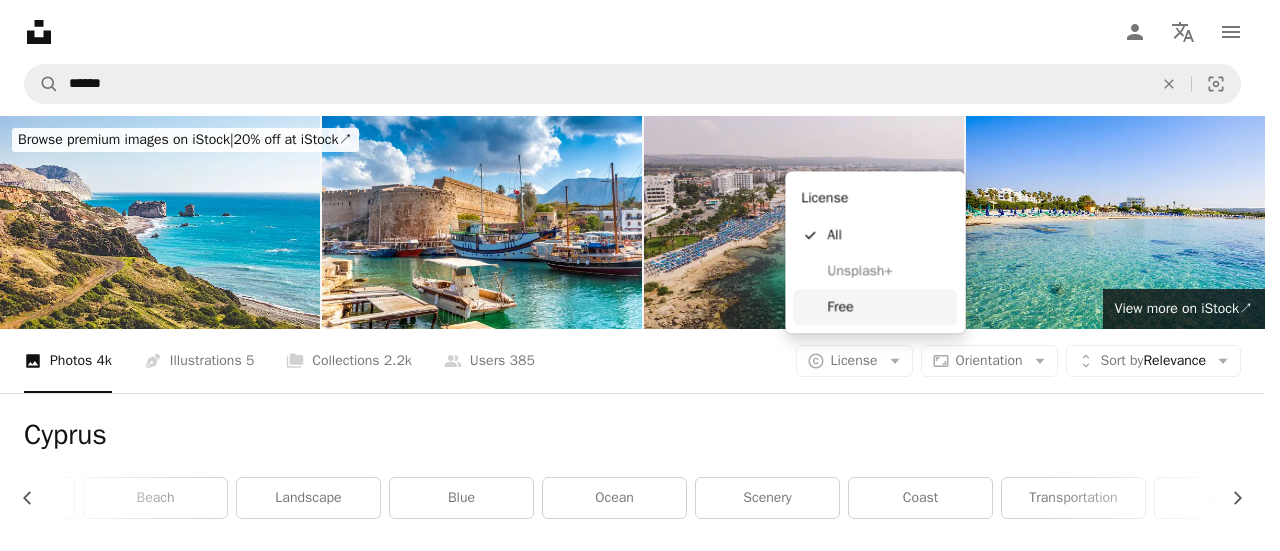 click on "Free" at bounding box center (875, 307) 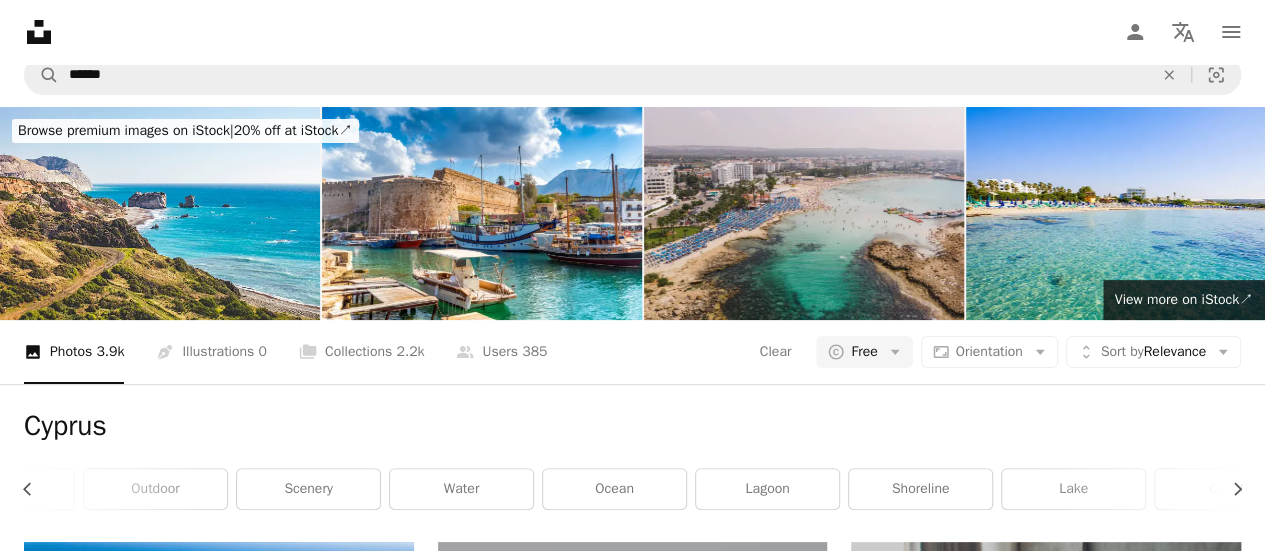 scroll, scrollTop: 0, scrollLeft: 0, axis: both 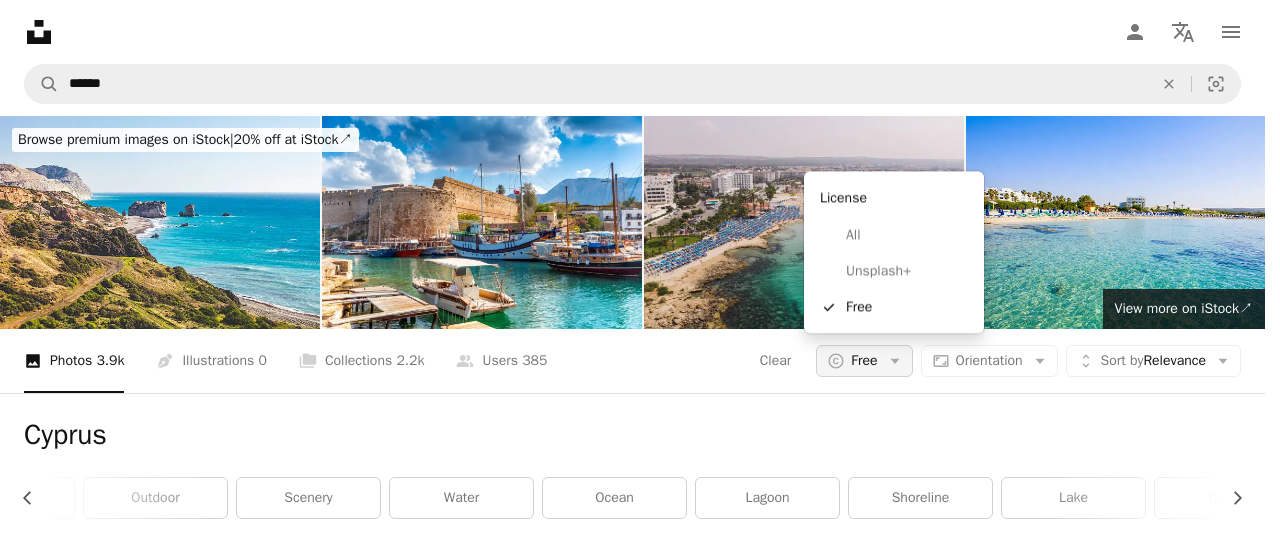 click on "A copyright icon © Free Arrow down" at bounding box center (864, 361) 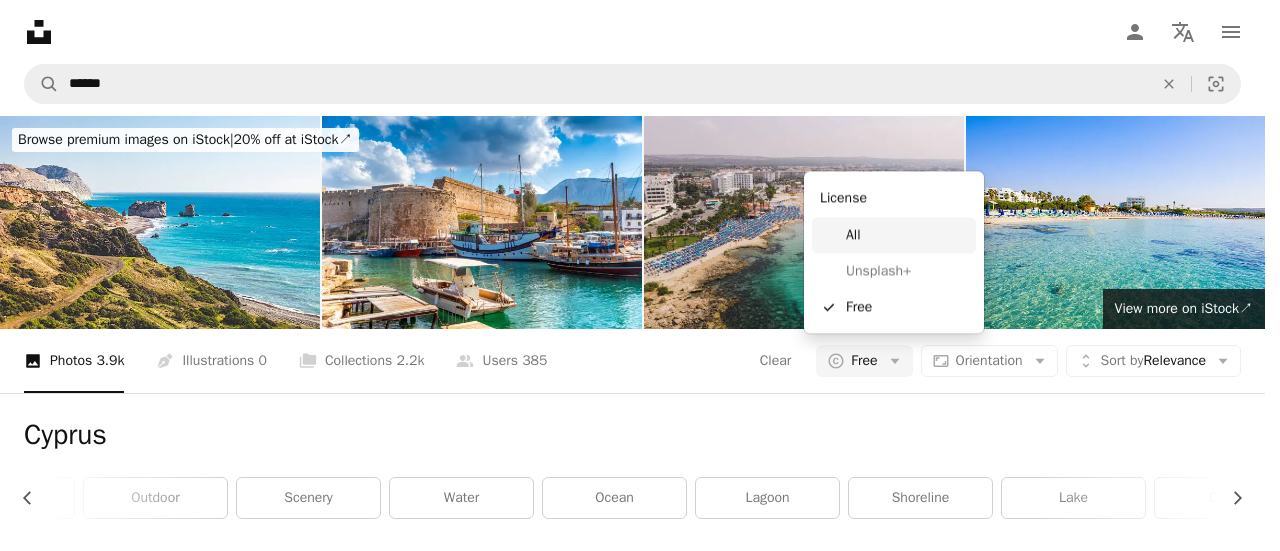 click on "All" at bounding box center (907, 235) 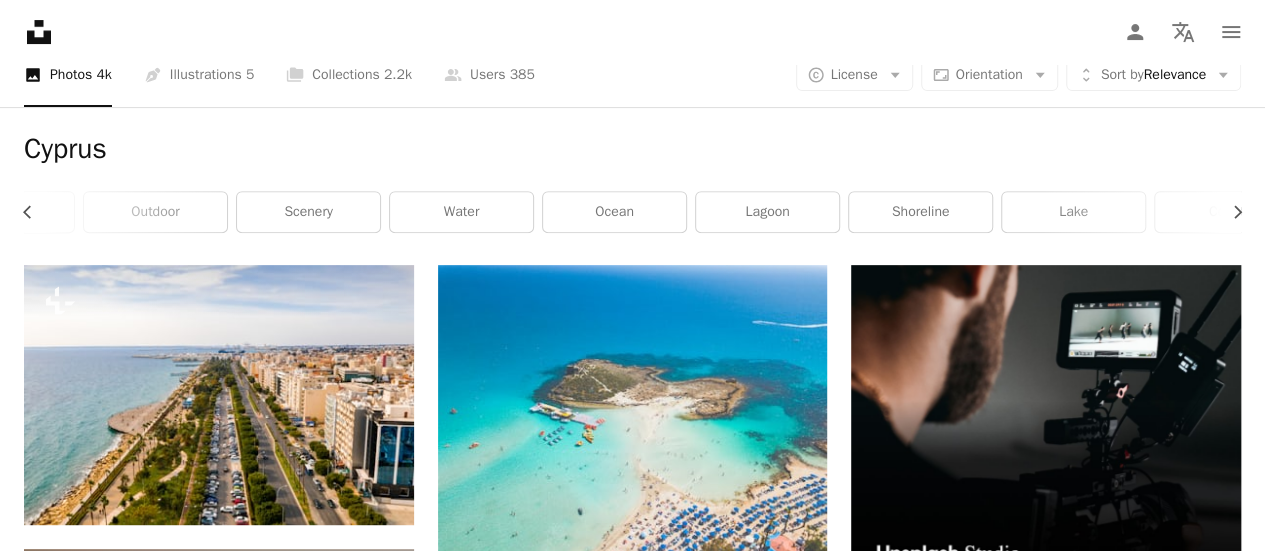 scroll, scrollTop: 0, scrollLeft: 0, axis: both 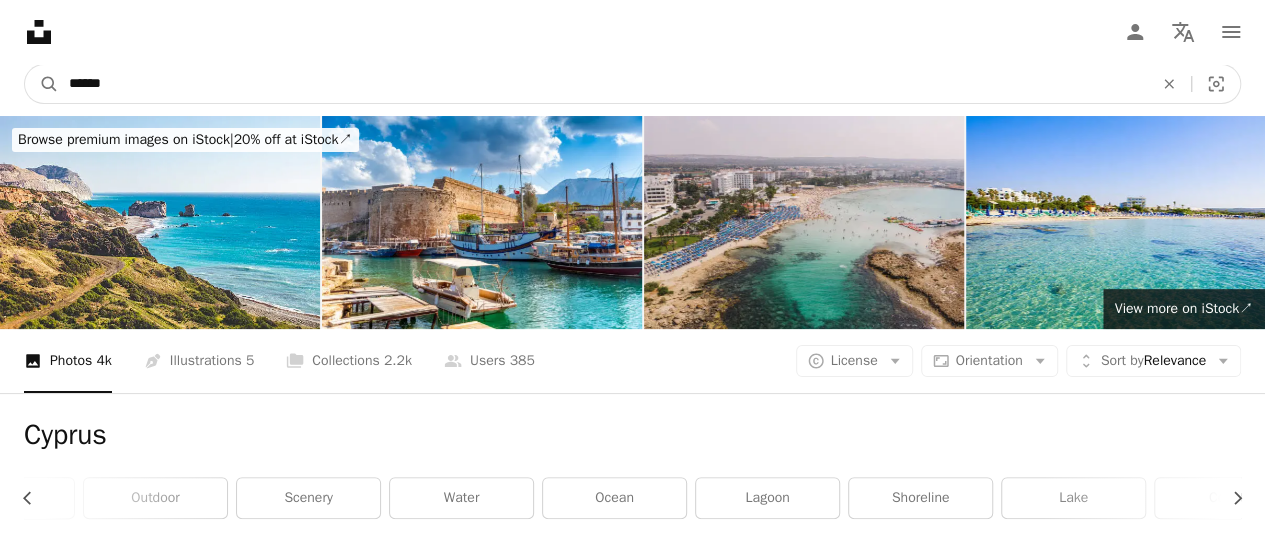 click on "******" at bounding box center (603, 84) 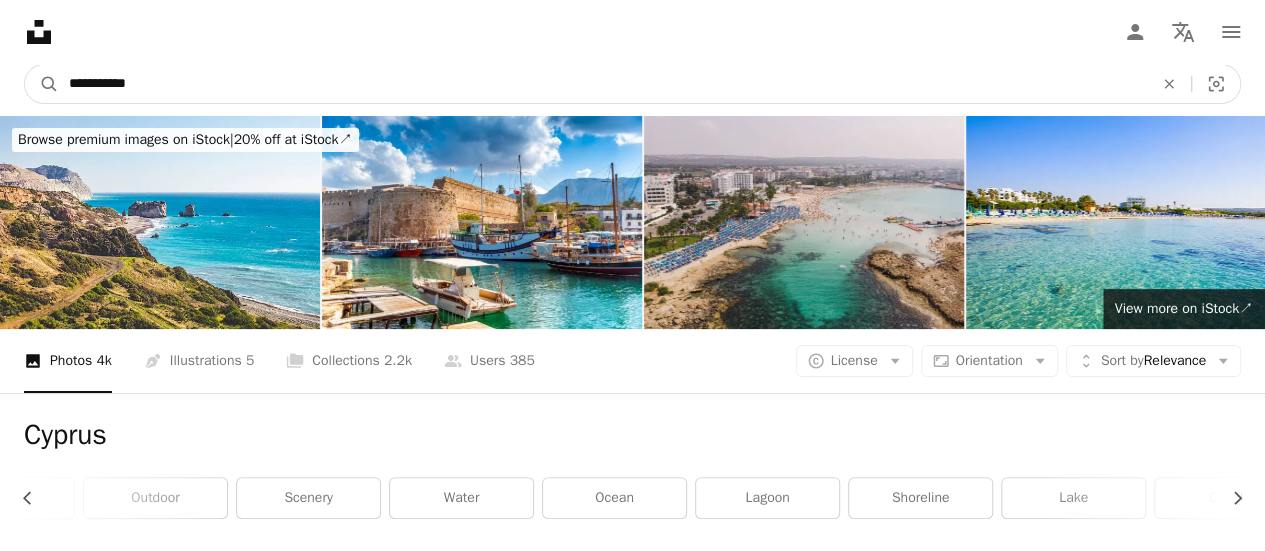 type on "**********" 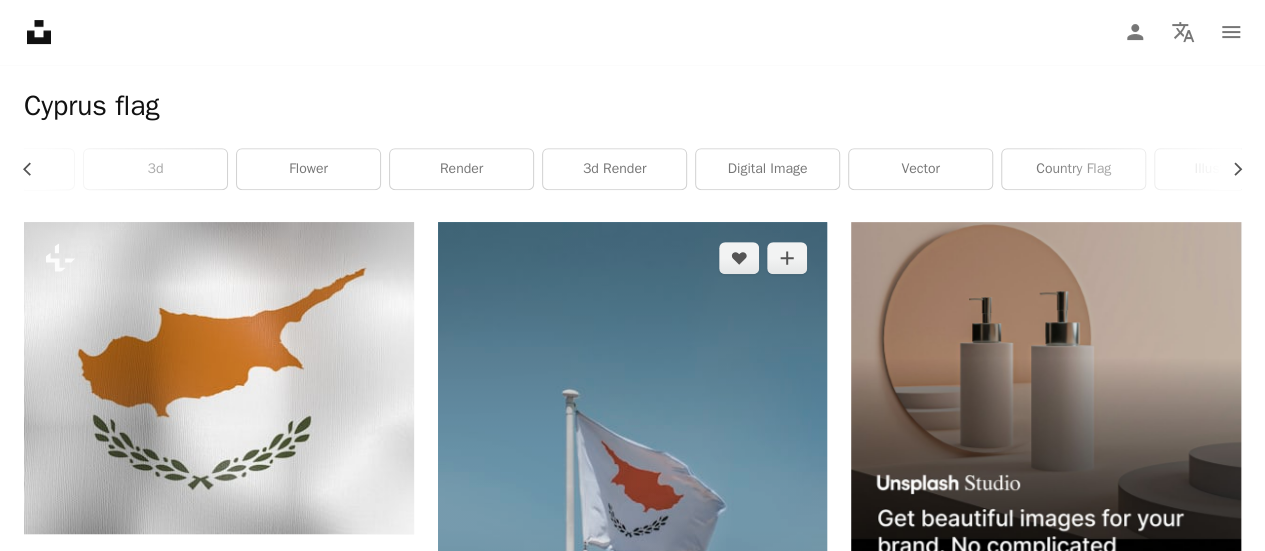 scroll, scrollTop: 501, scrollLeft: 0, axis: vertical 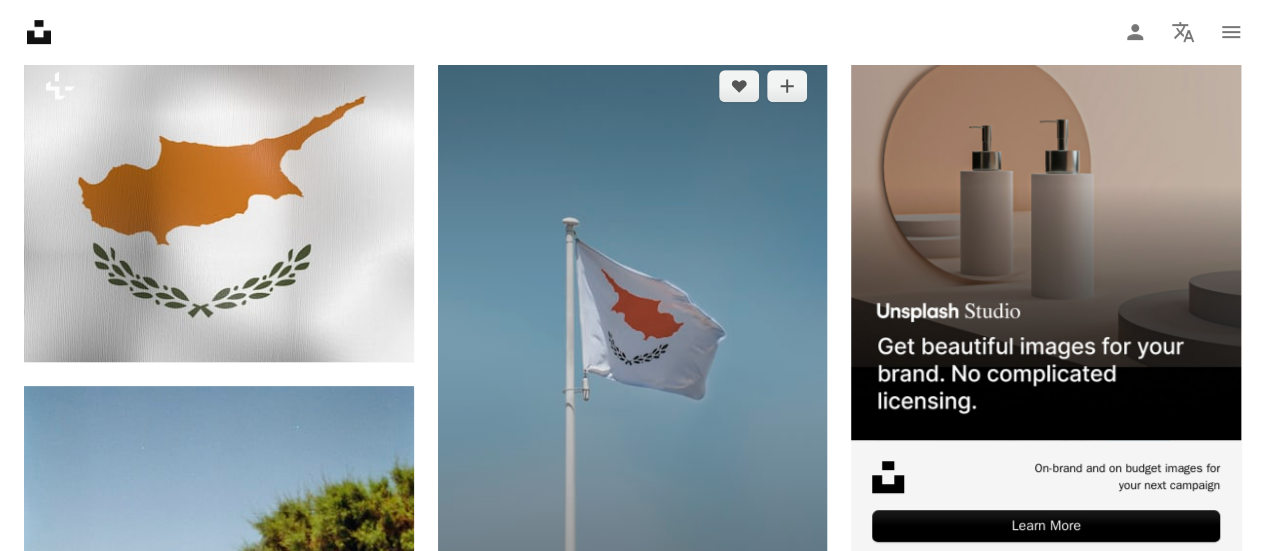 click 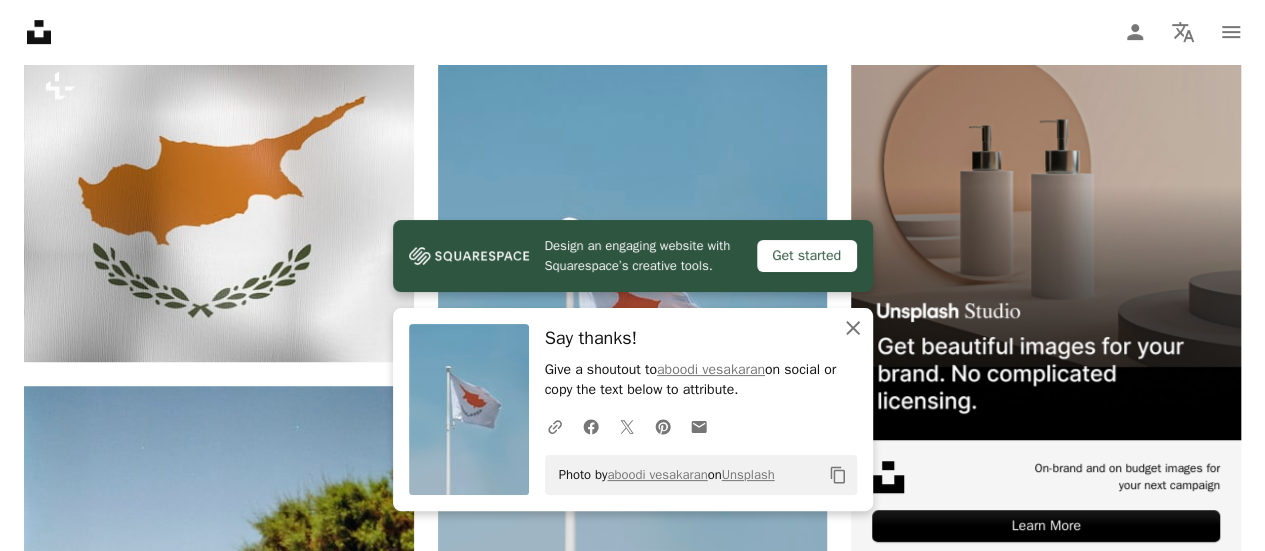 click on "An X shape" 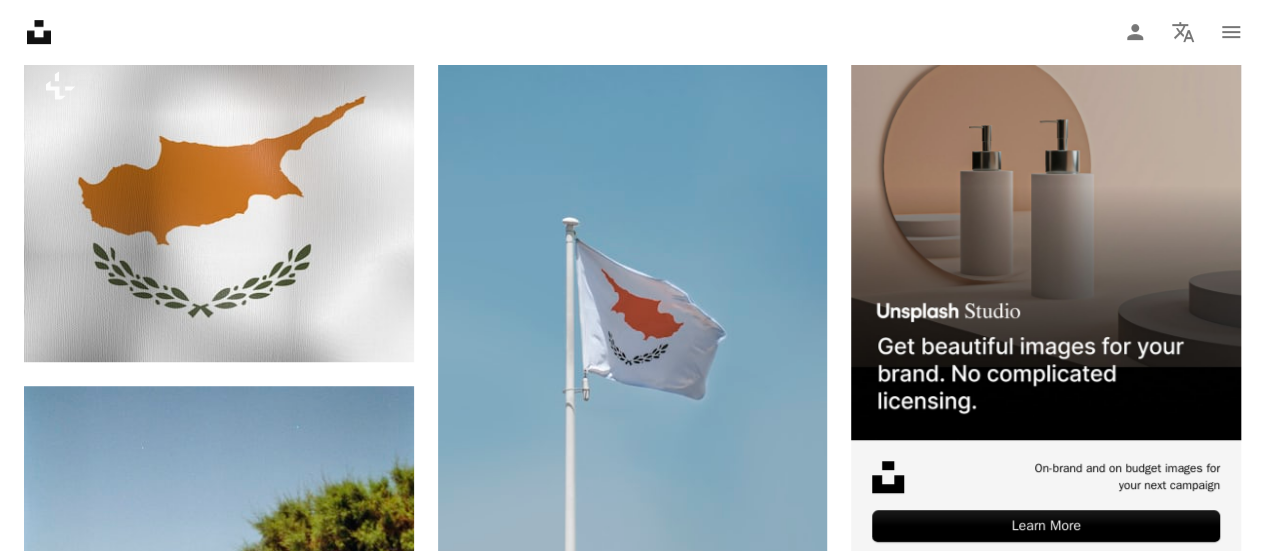 scroll, scrollTop: 0, scrollLeft: 0, axis: both 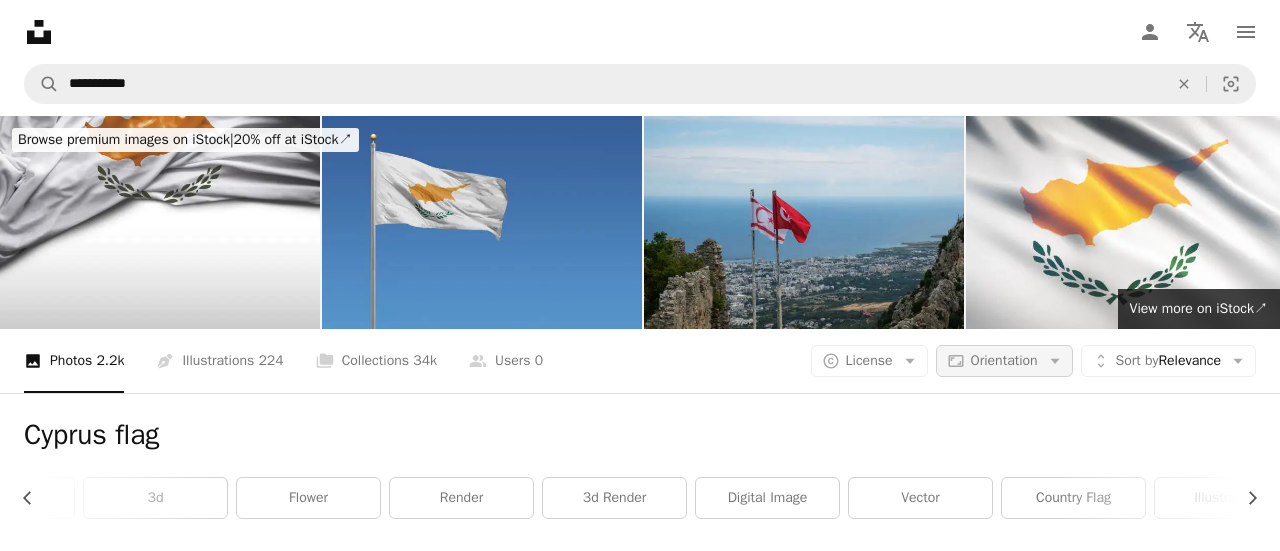 click on "Aspect ratio" 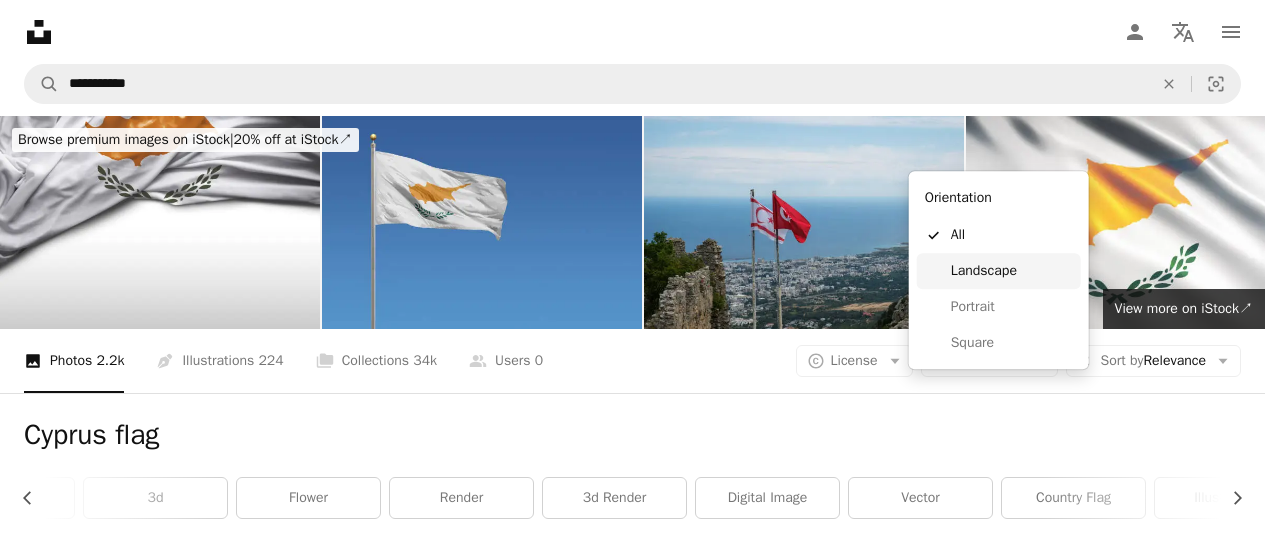 click on "Landscape" at bounding box center (999, 271) 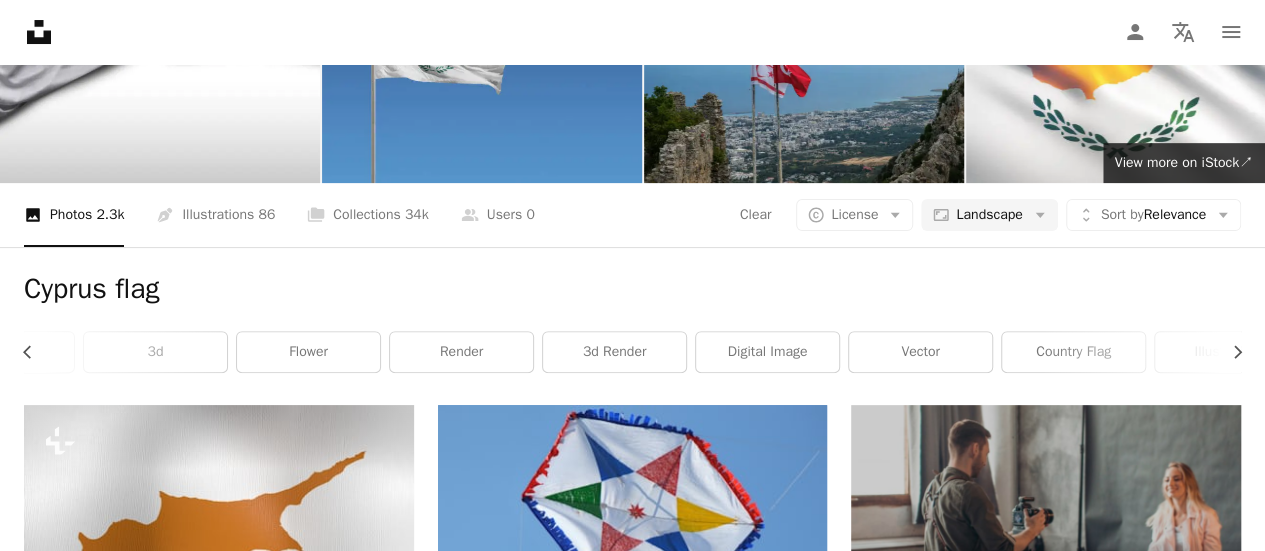 scroll, scrollTop: 0, scrollLeft: 0, axis: both 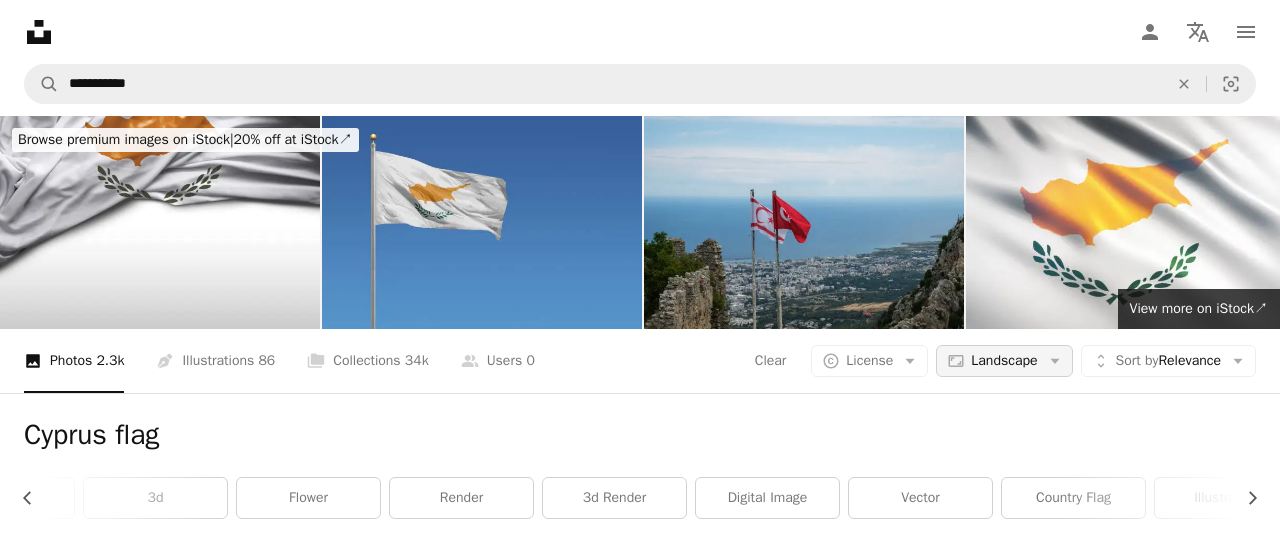click on "Landscape" at bounding box center [1004, 361] 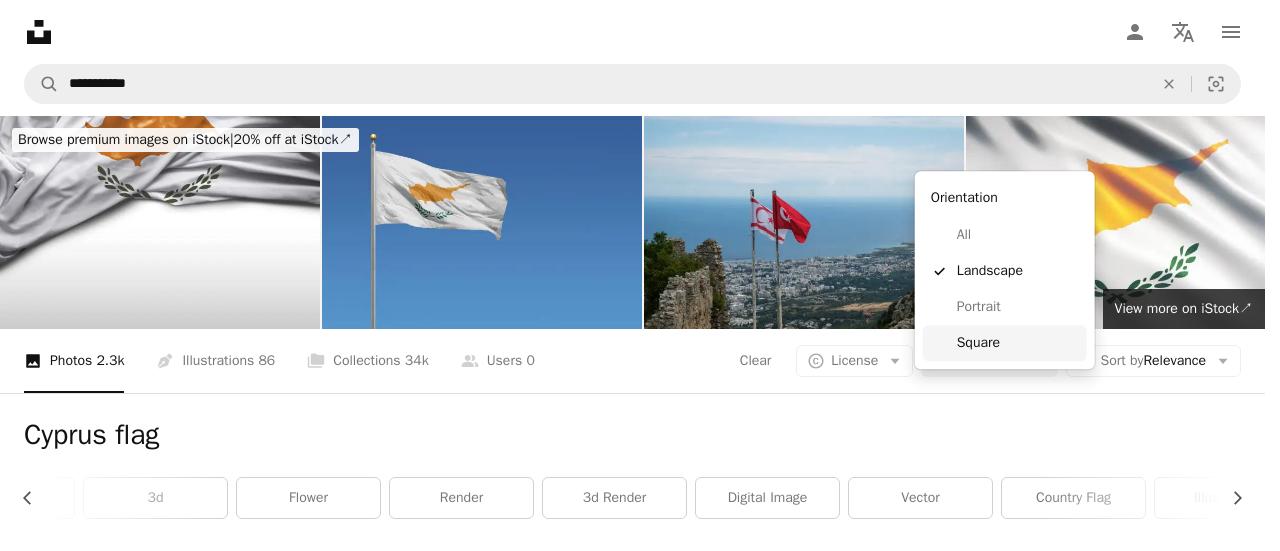 click on "Square" at bounding box center [1018, 343] 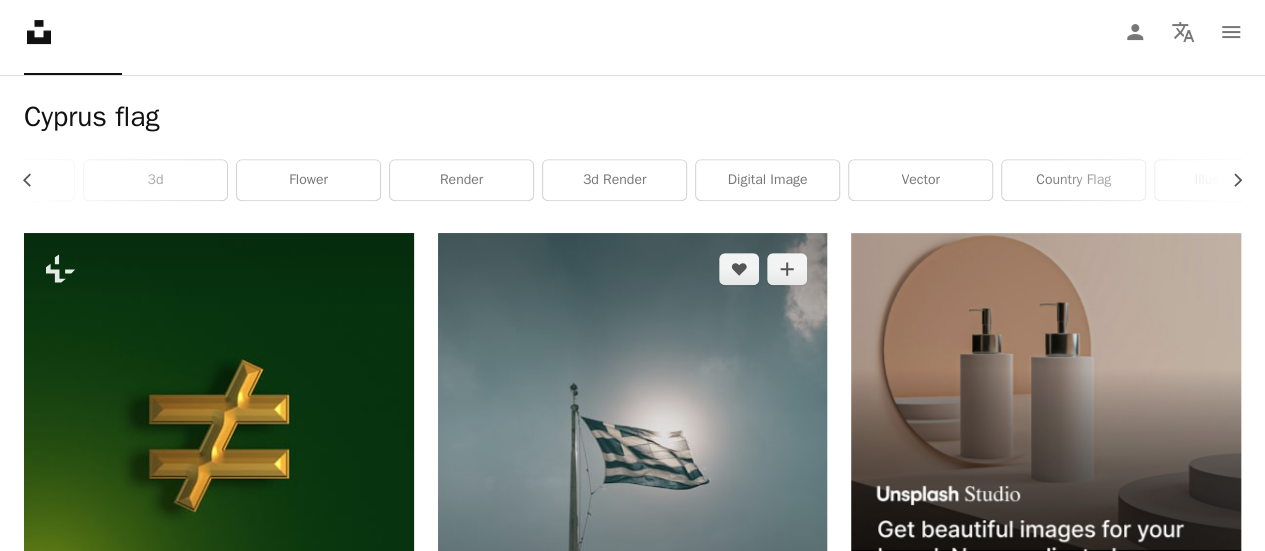 scroll, scrollTop: 0, scrollLeft: 0, axis: both 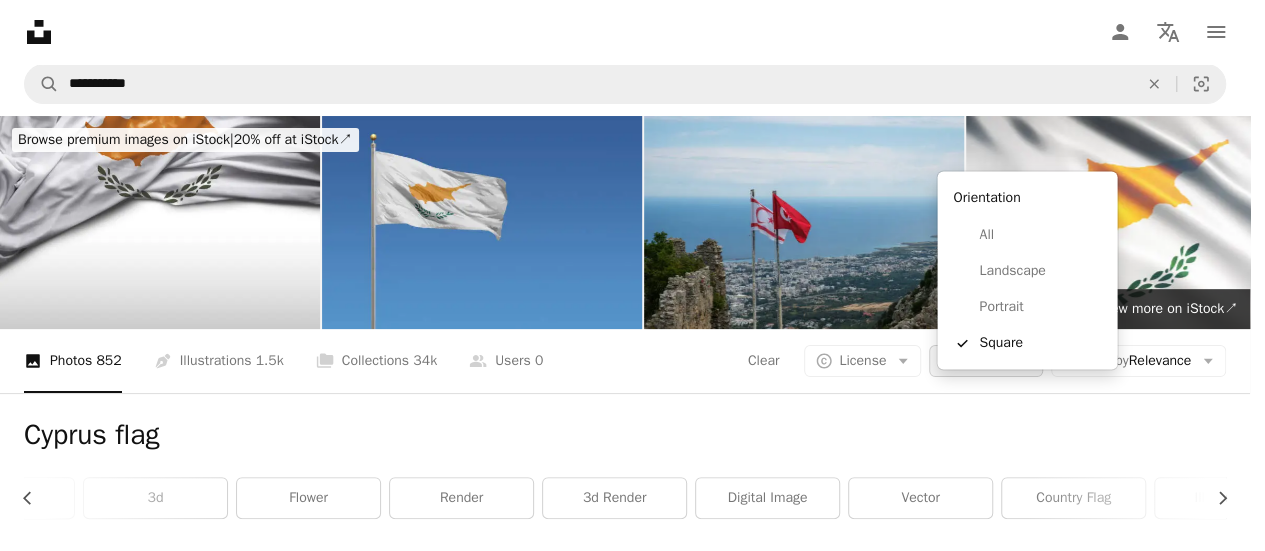 click on "Square" at bounding box center [985, 361] 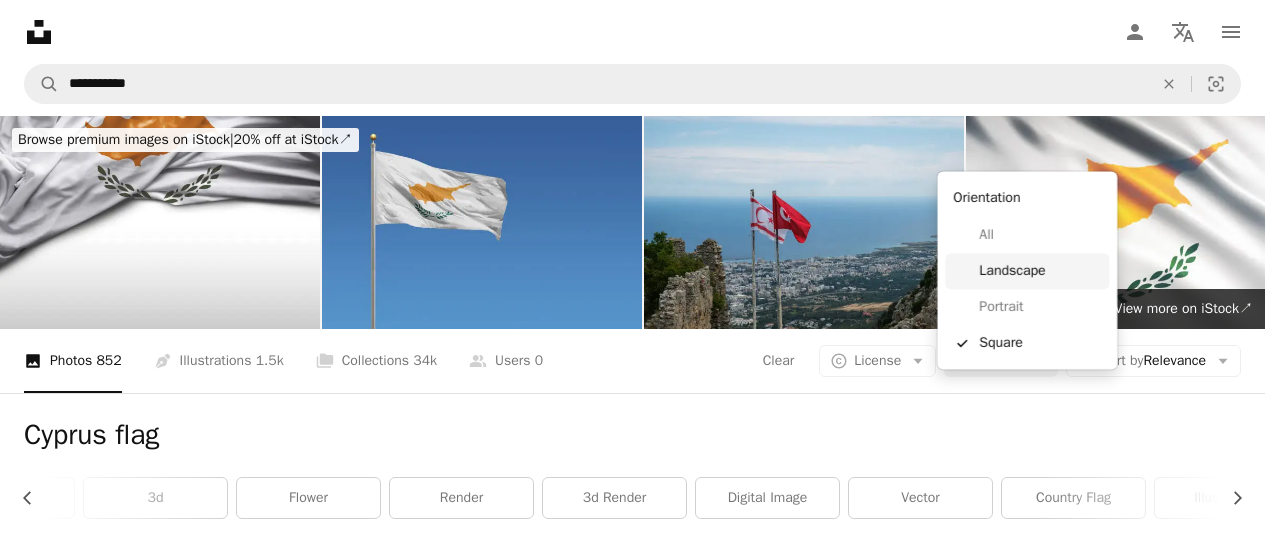 click on "Landscape" at bounding box center [1040, 271] 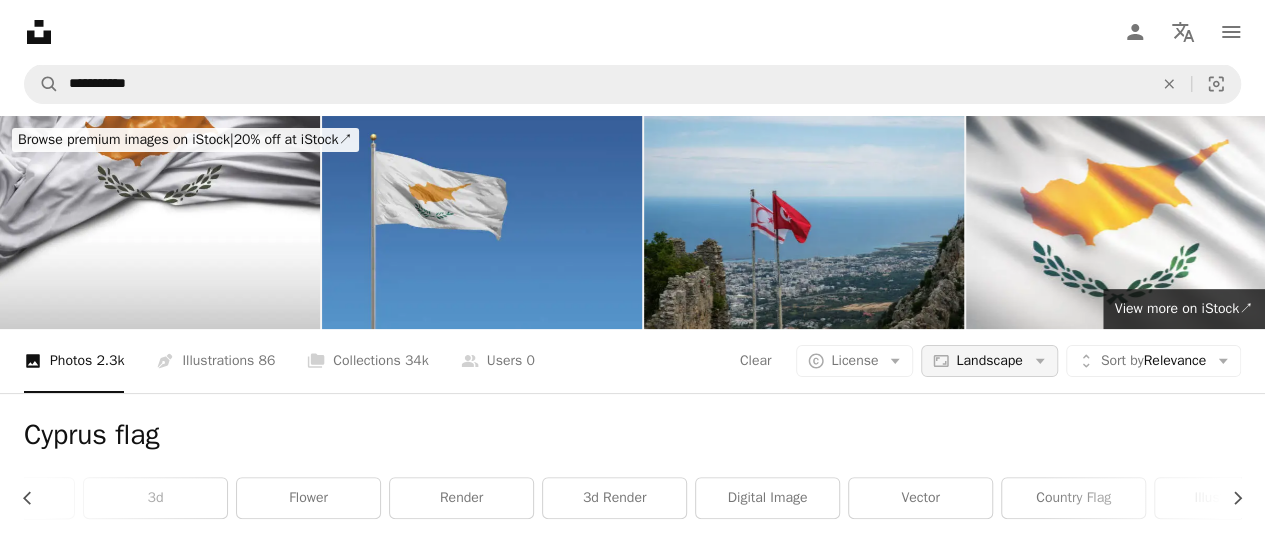 click on "Landscape" at bounding box center [989, 361] 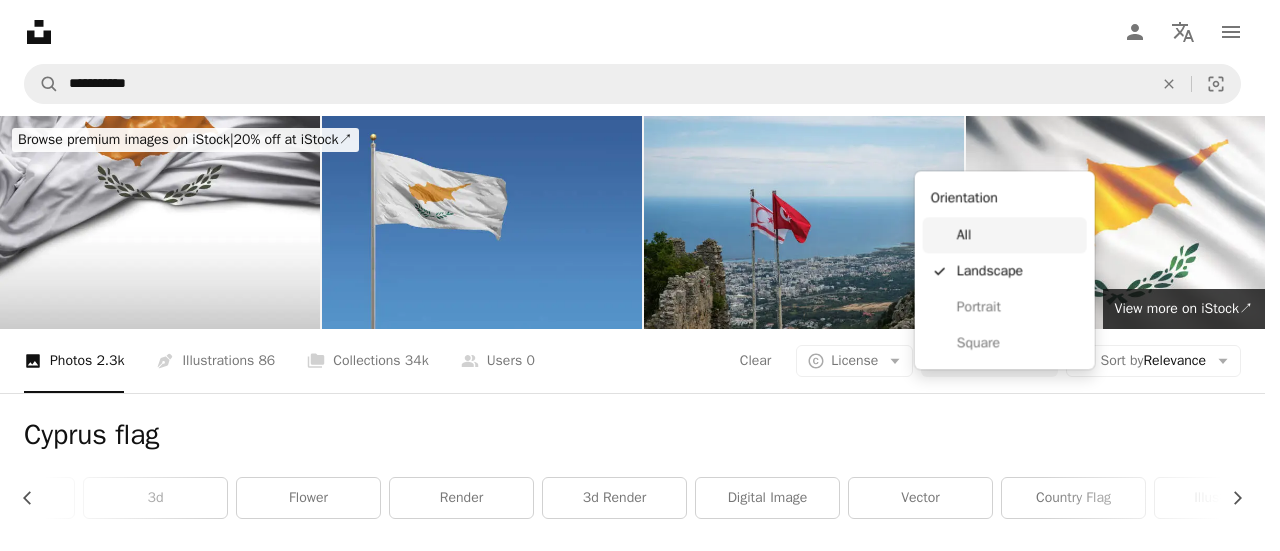 click on "All" at bounding box center (1018, 235) 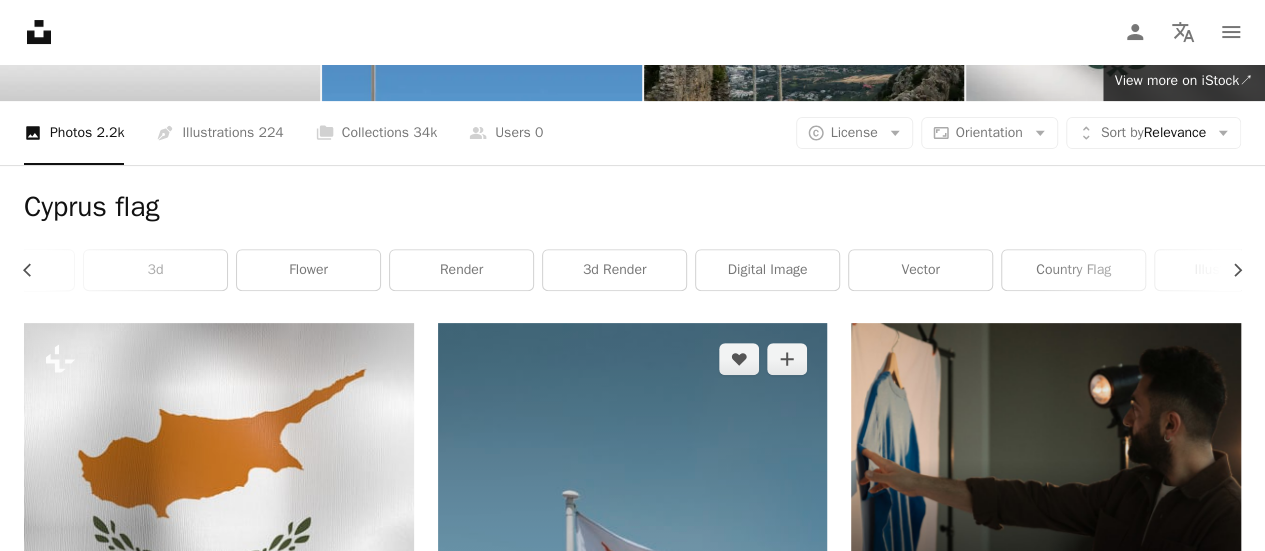 scroll, scrollTop: 316, scrollLeft: 0, axis: vertical 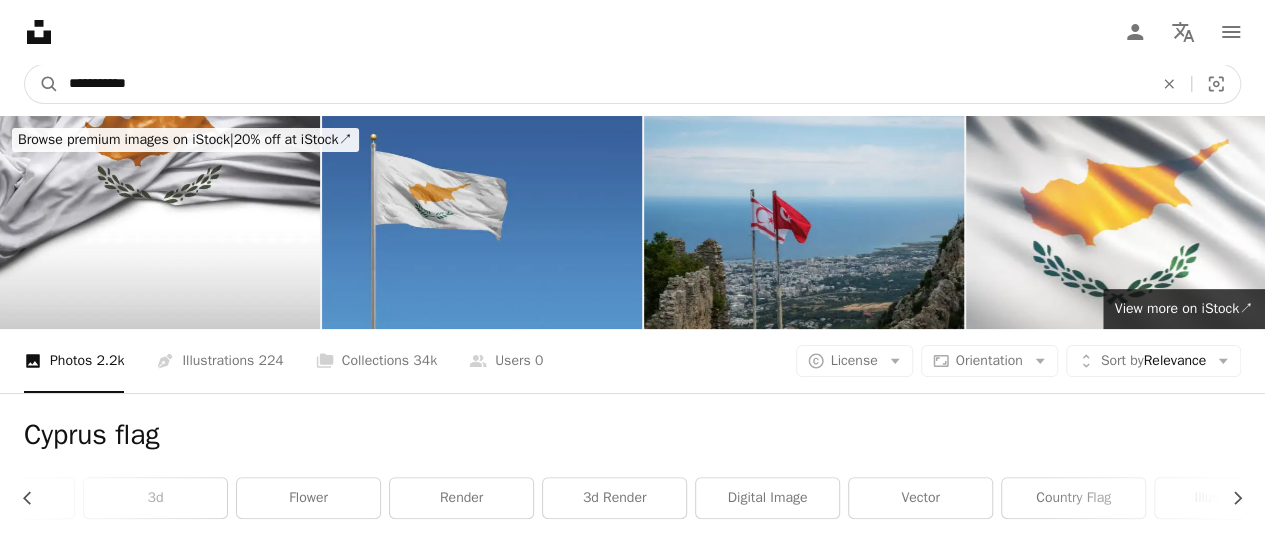 click on "**********" at bounding box center [603, 84] 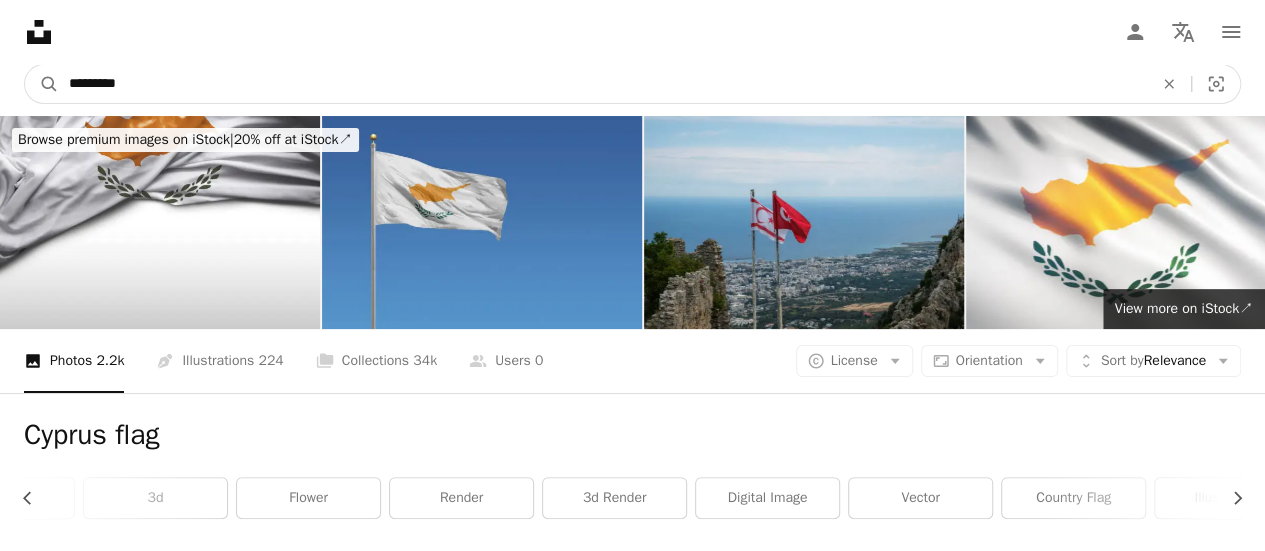 type on "*********" 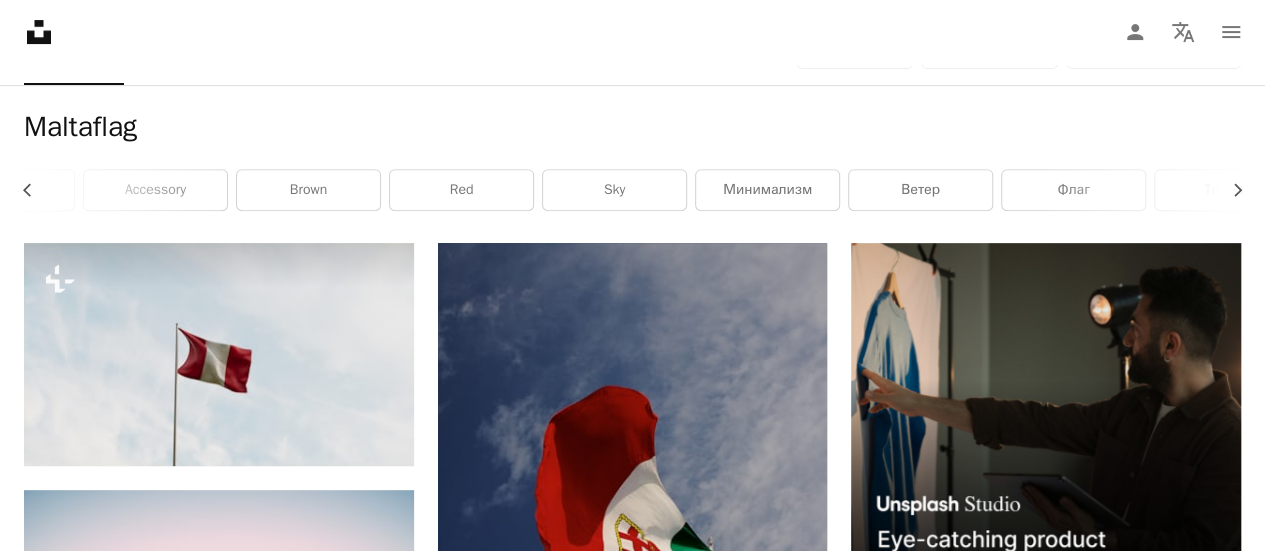 scroll, scrollTop: 0, scrollLeft: 0, axis: both 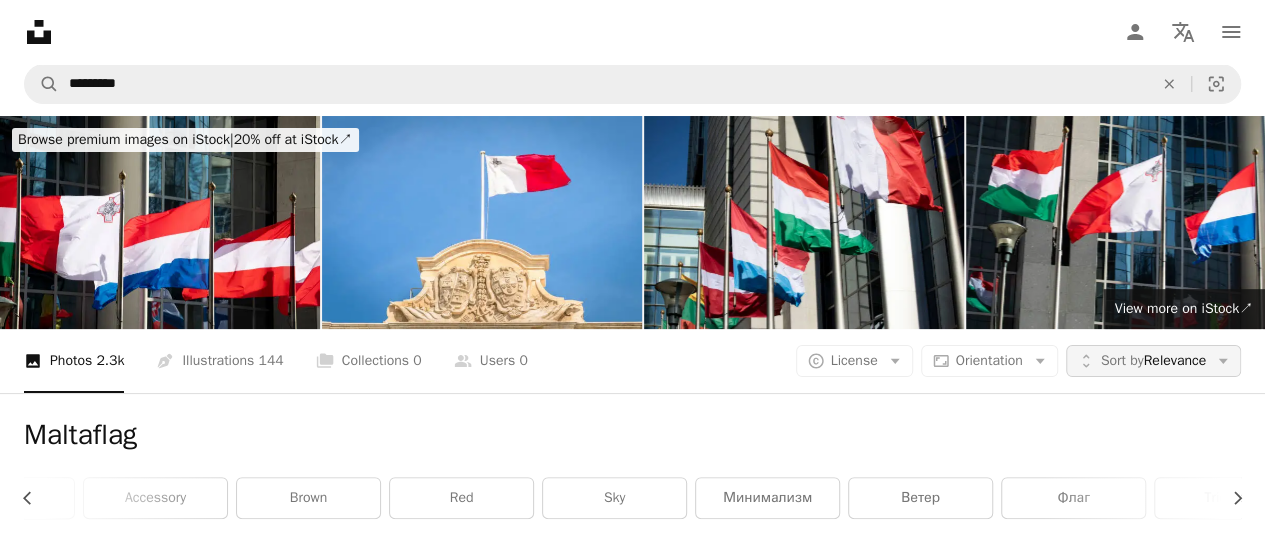 click on "Unfold Sort by  Relevance Arrow down" at bounding box center (1153, 361) 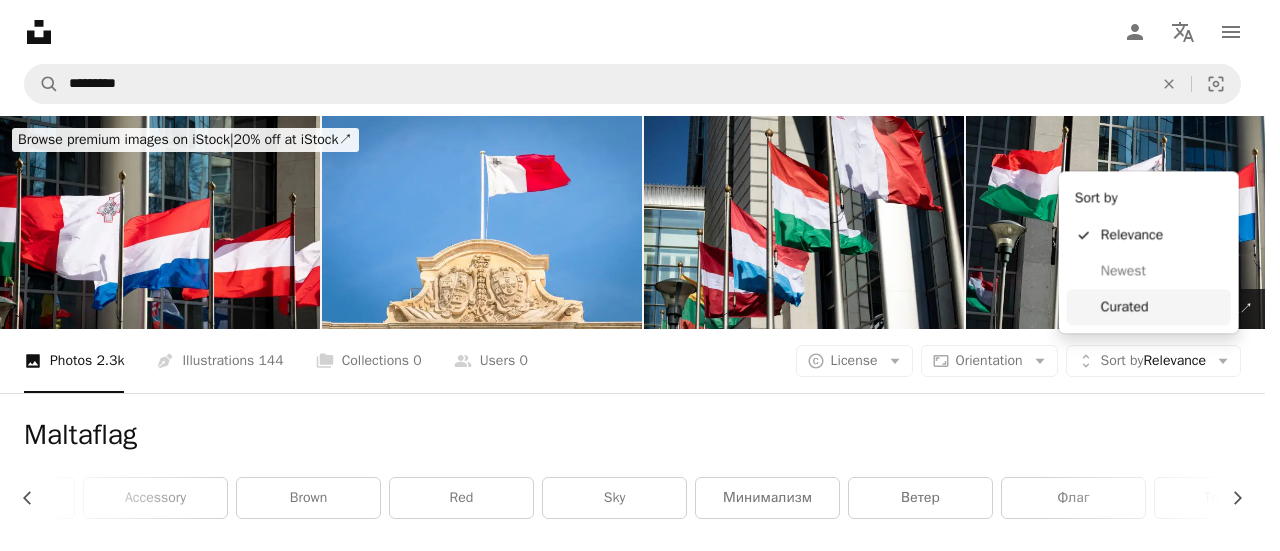 click on "Curated" at bounding box center (1162, 307) 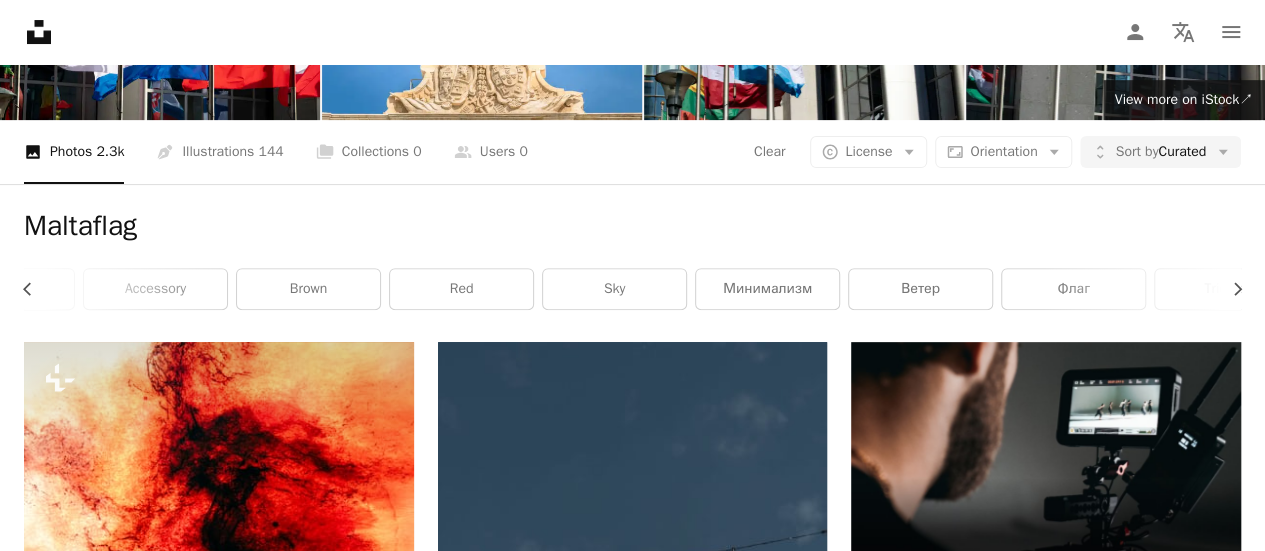 scroll, scrollTop: 0, scrollLeft: 0, axis: both 